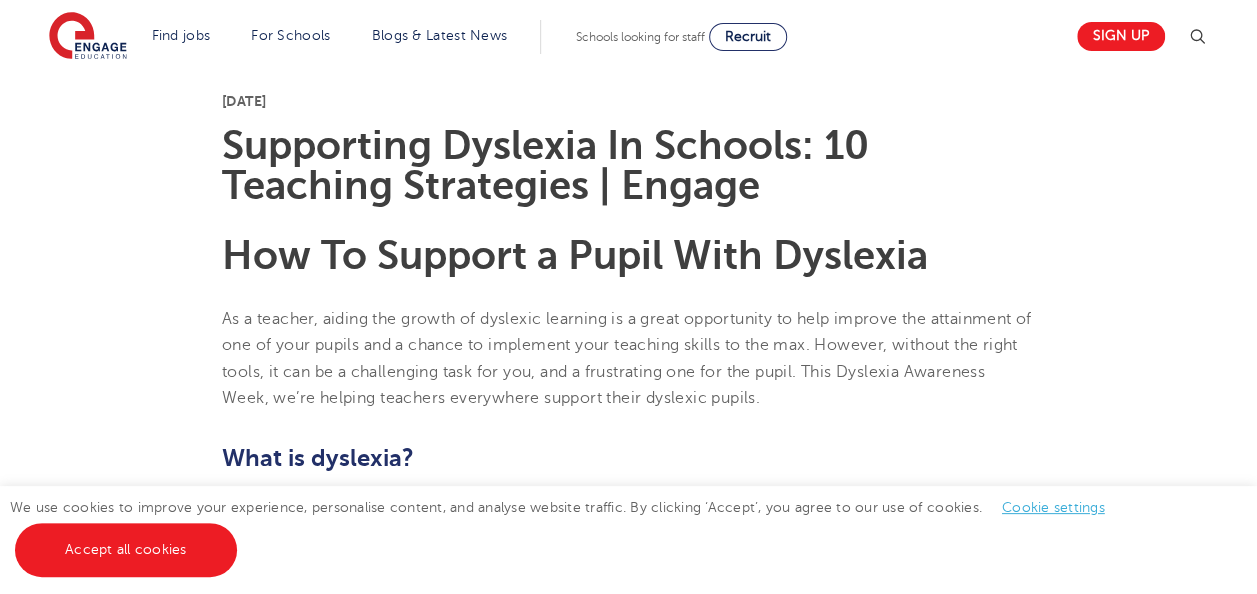 scroll, scrollTop: 494, scrollLeft: 0, axis: vertical 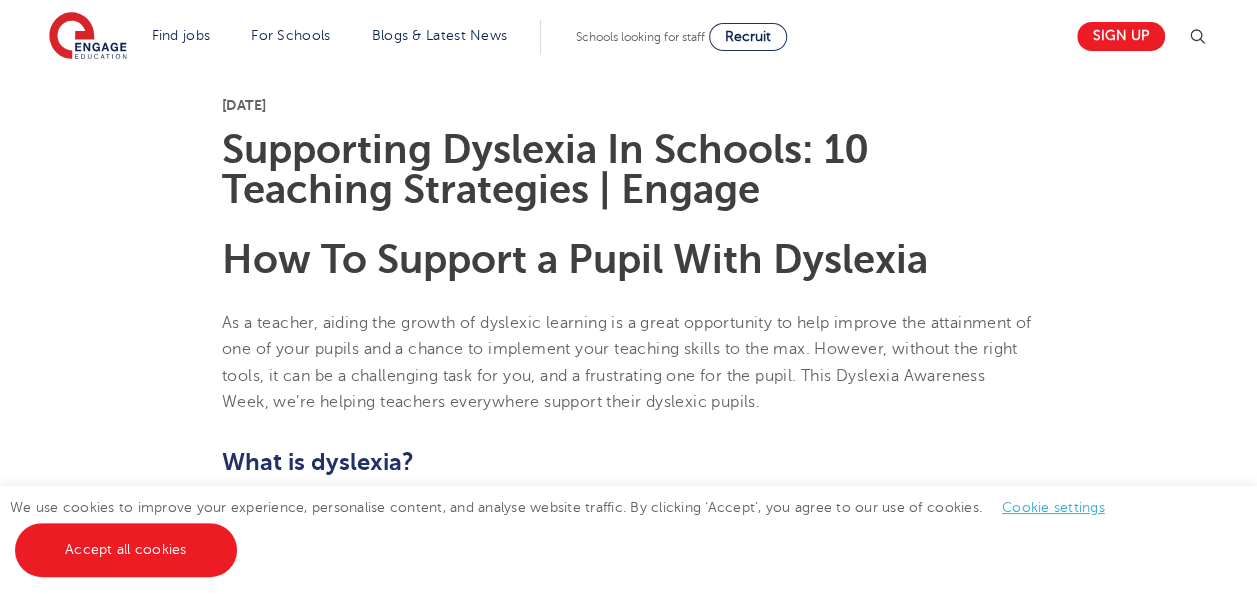 click on "Supporting Dyslexia In Schools: 10 Teaching Strategies | Engage" at bounding box center (628, 170) 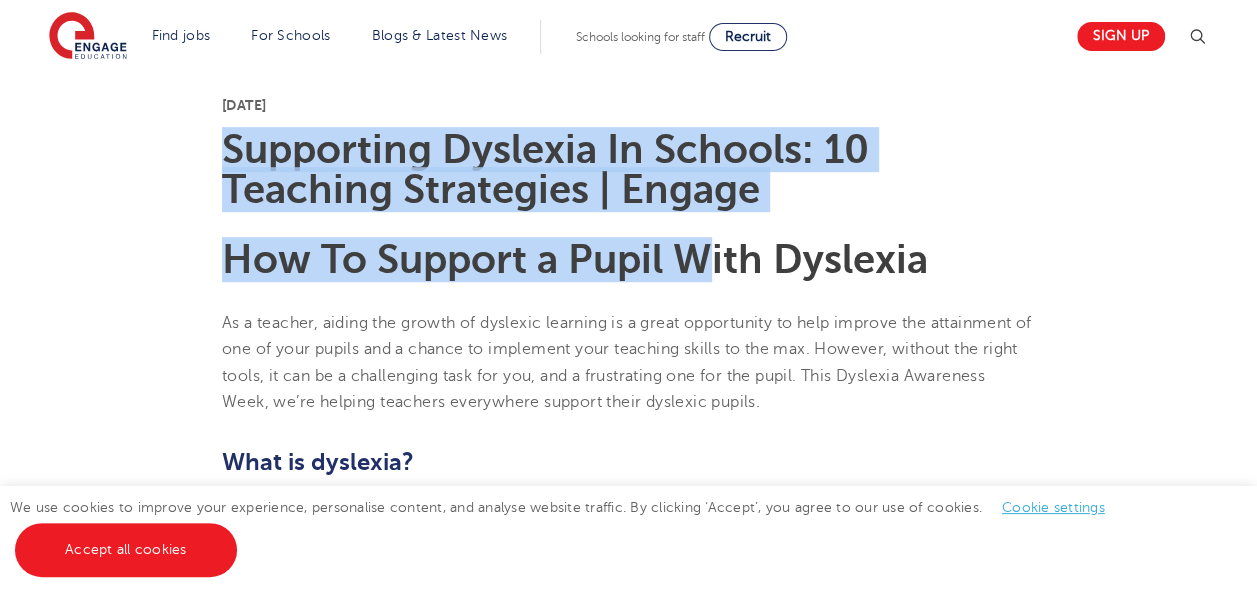 drag, startPoint x: 231, startPoint y: 145, endPoint x: 695, endPoint y: 266, distance: 479.51746 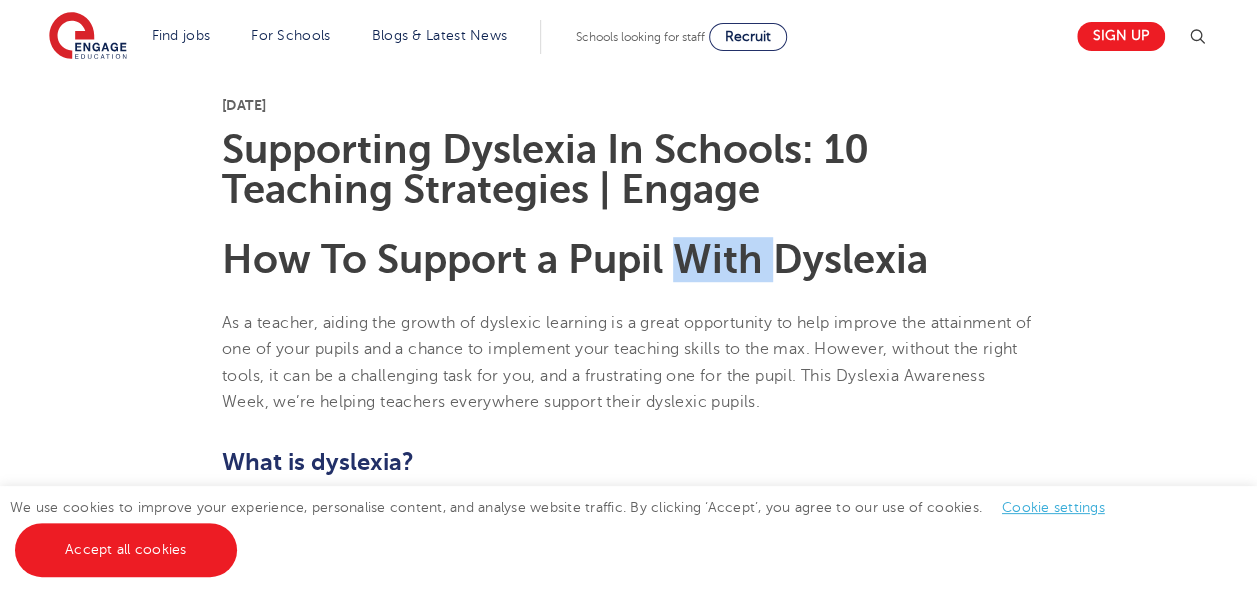 click on "How To Support a Pupil With Dyslexia" at bounding box center (575, 259) 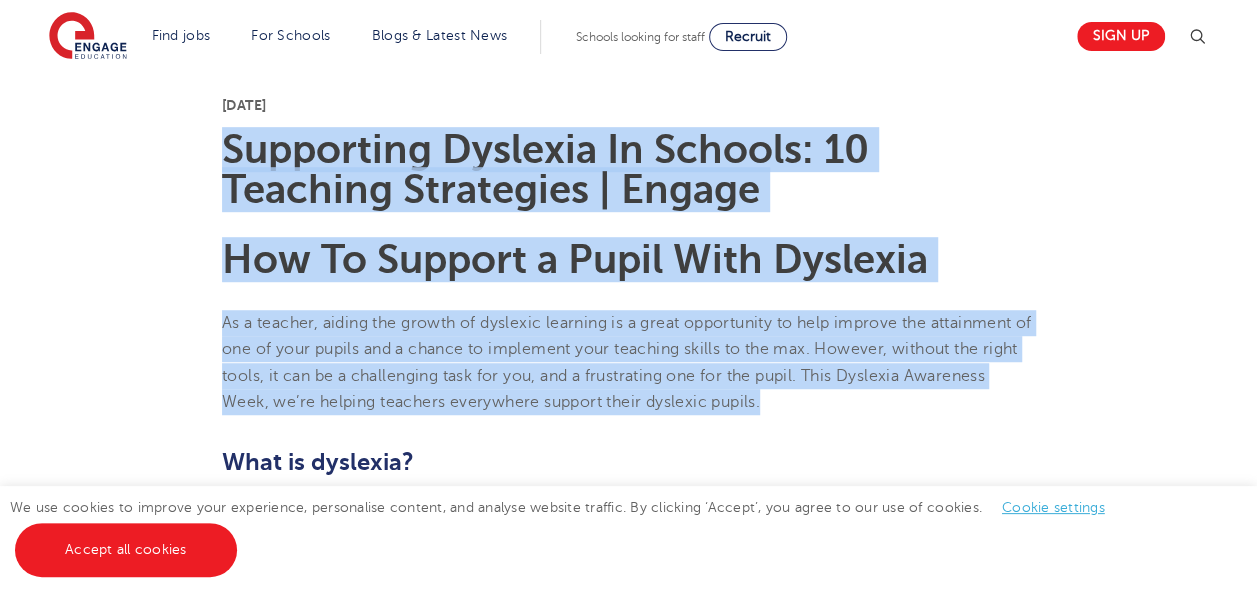 drag, startPoint x: 225, startPoint y: 147, endPoint x: 1148, endPoint y: 408, distance: 959.1924 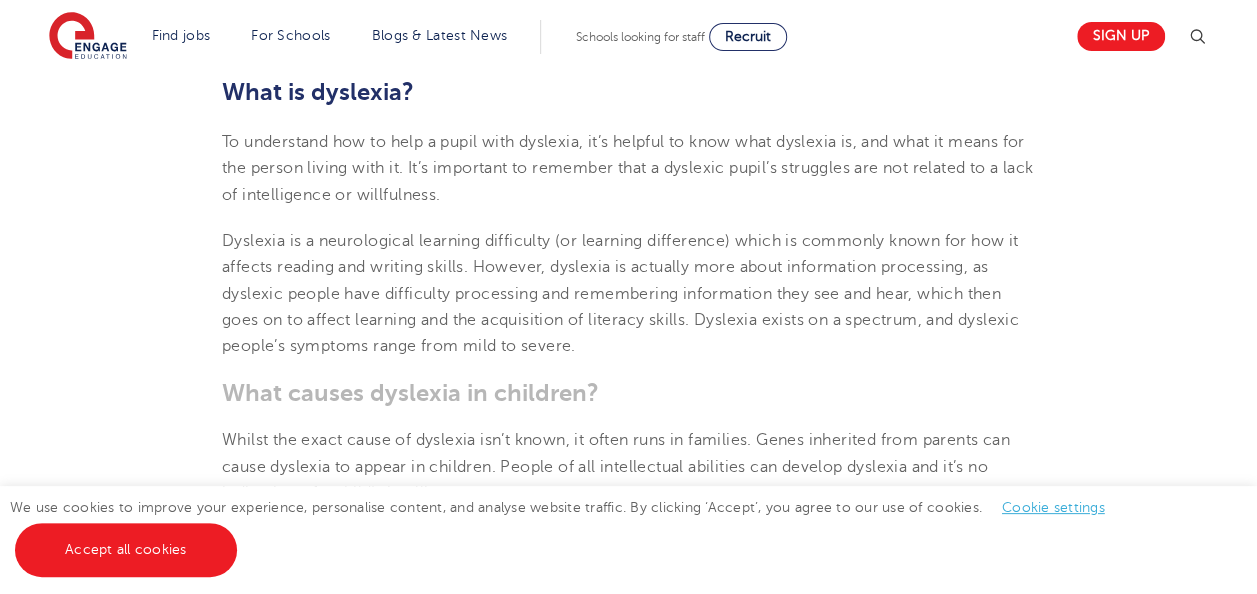 scroll, scrollTop: 860, scrollLeft: 0, axis: vertical 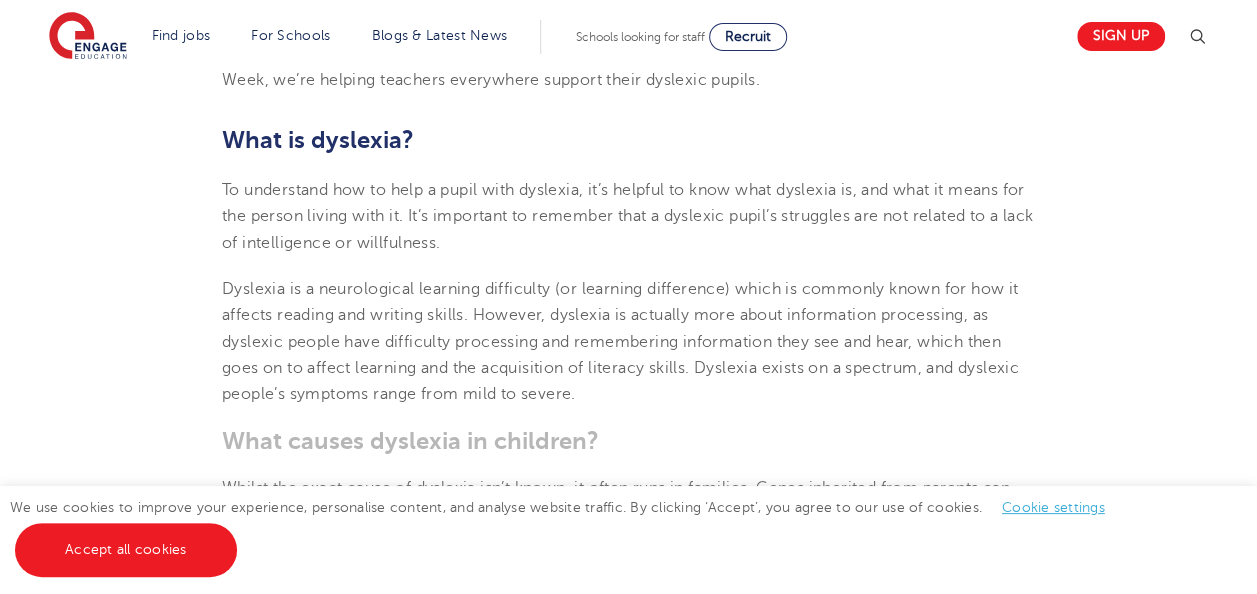 click on "8th October 2024 Supporting Dyslexia In Schools: 10 Teaching Strategies | Engage How To Support a Pupil With Dyslexia  As a teacher, aiding the growth of dyslexic learning is a great opportunity to help improve the attainment of one of your pupils and a chance to implement your teaching skills to the max. However, without the right tools, it can be a challenging task for you, and a frustrating one for the pupil. This Dyslexia Awareness Week, we’re helping teachers everywhere support their dyslexic pupils. What is dyslexia? To understand how to help a pupil with dyslexia, it’s helpful to know what dyslexia is, and what it means for the person living with it. It’s important to remember that a dyslexic pupil’s struggles are not related to a lack of intelligence or willfulness. What causes dyslexia in children? Is dyslexia a disability? How does dyslexia affect learning?  A  2021 study  found that dyslexics may struggle more with phonological working memory What are the symptoms of dyslexia? Dyslexie" at bounding box center (628, 2343) 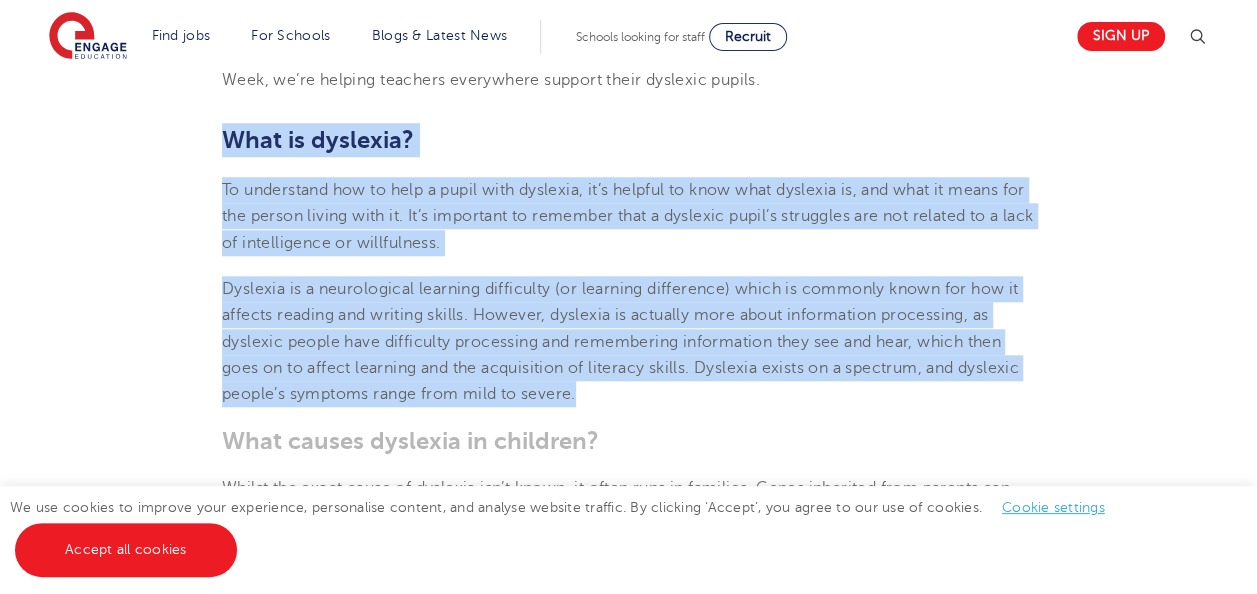 drag, startPoint x: 226, startPoint y: 134, endPoint x: 699, endPoint y: 402, distance: 543.6479 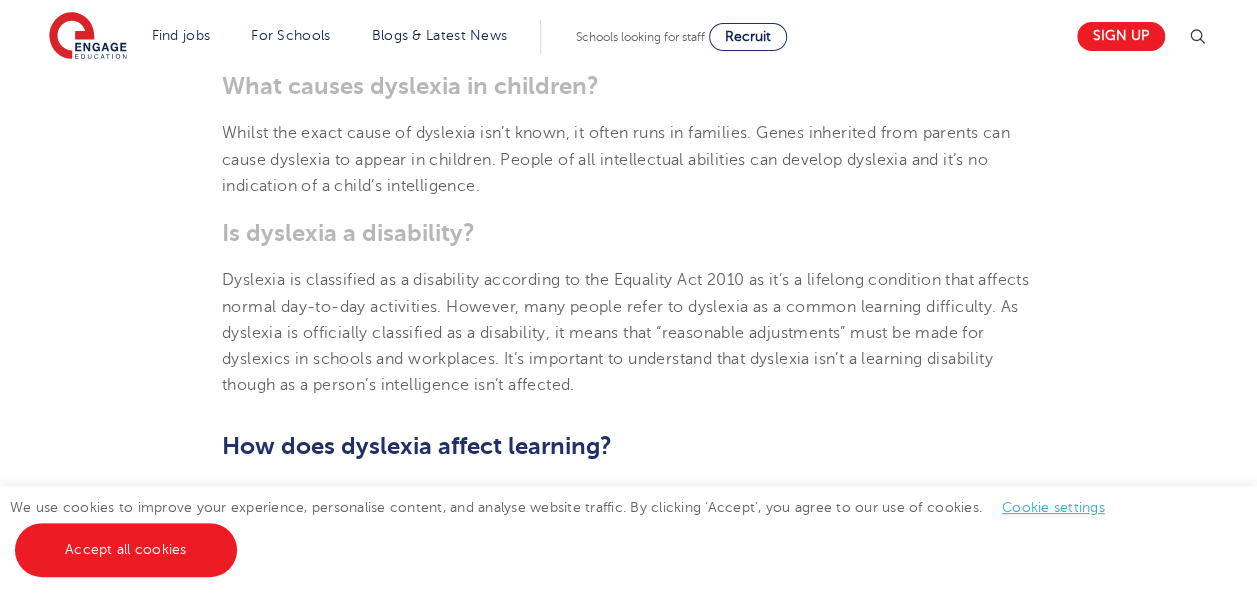 scroll, scrollTop: 1172, scrollLeft: 0, axis: vertical 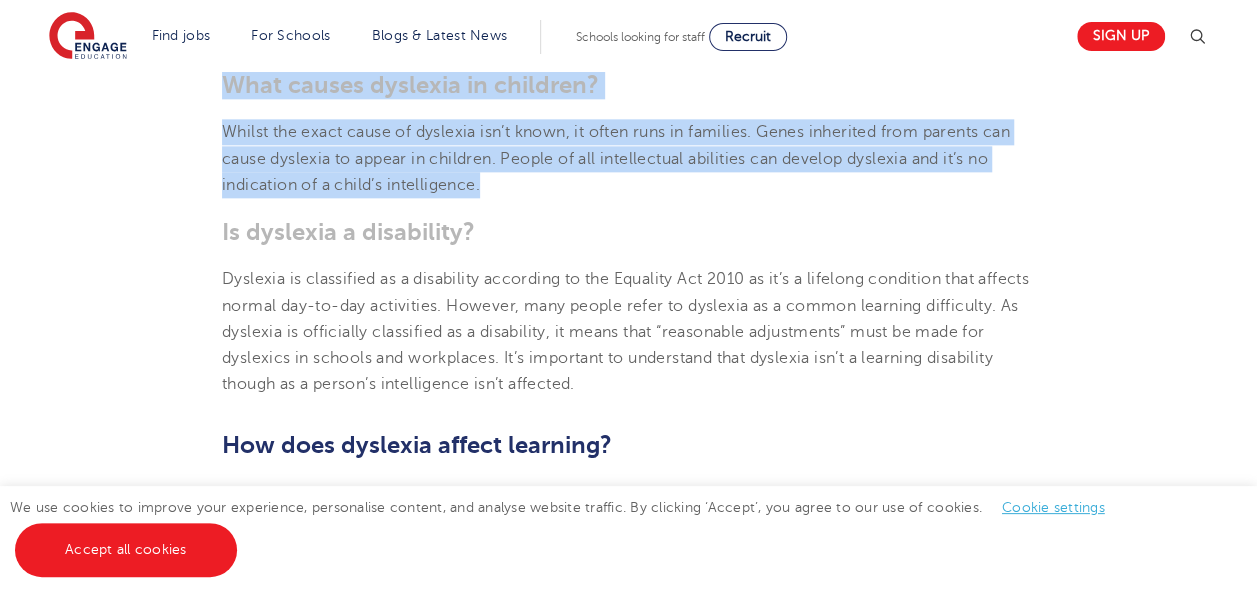 drag, startPoint x: 223, startPoint y: 84, endPoint x: 535, endPoint y: 190, distance: 329.5148 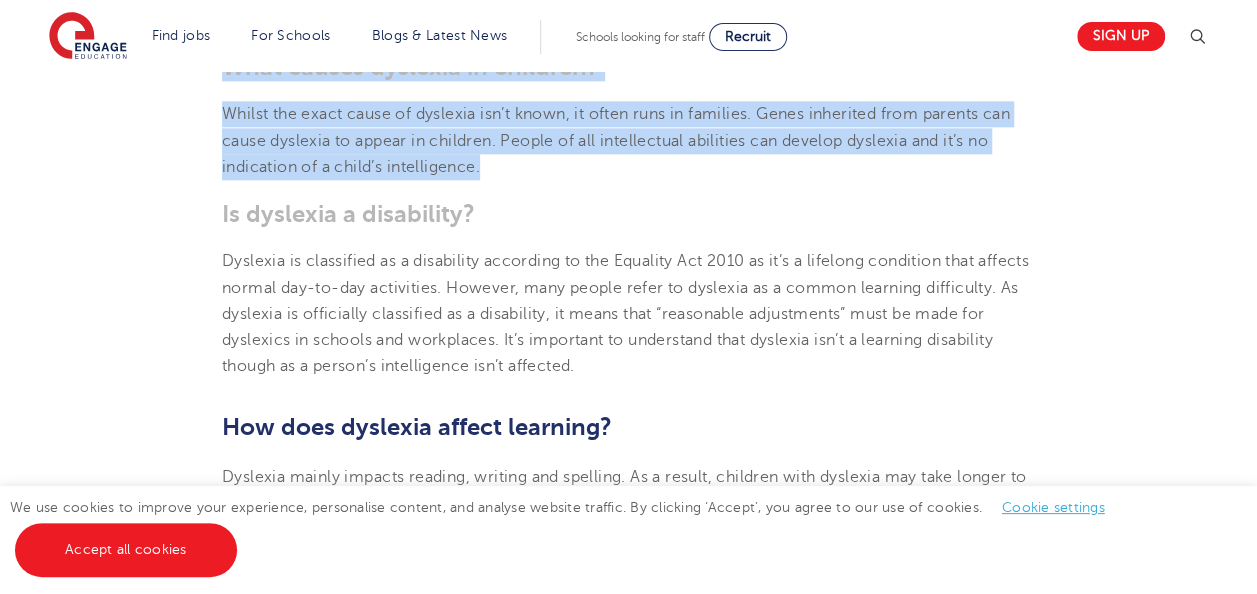 scroll, scrollTop: 1183, scrollLeft: 0, axis: vertical 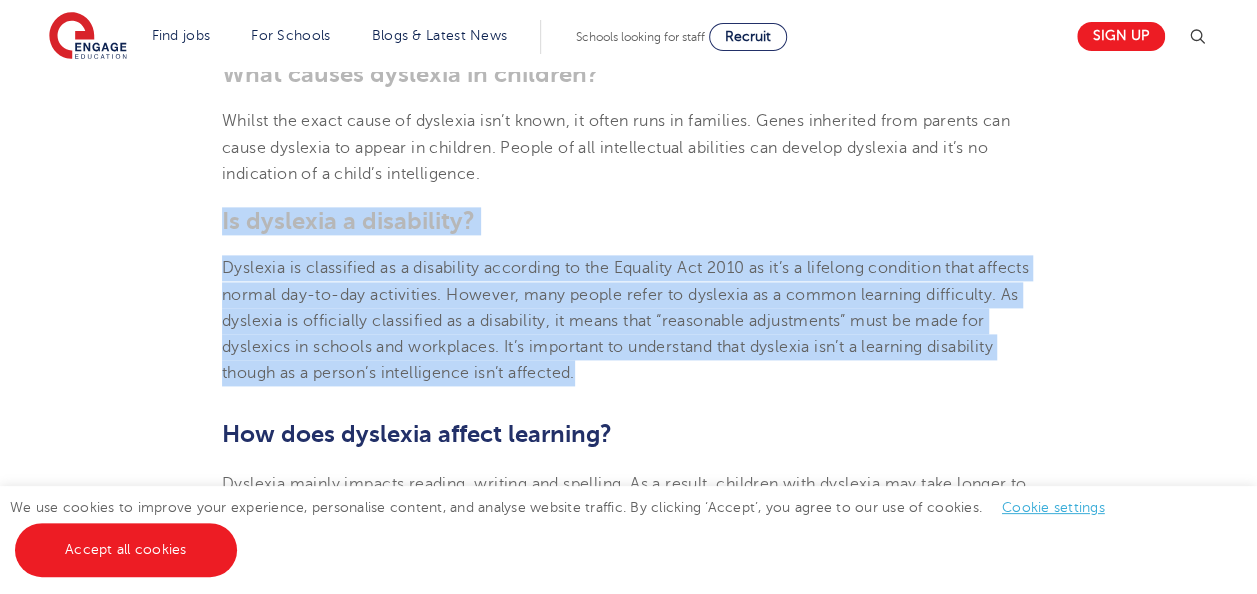 drag, startPoint x: 223, startPoint y: 214, endPoint x: 708, endPoint y: 370, distance: 509.47128 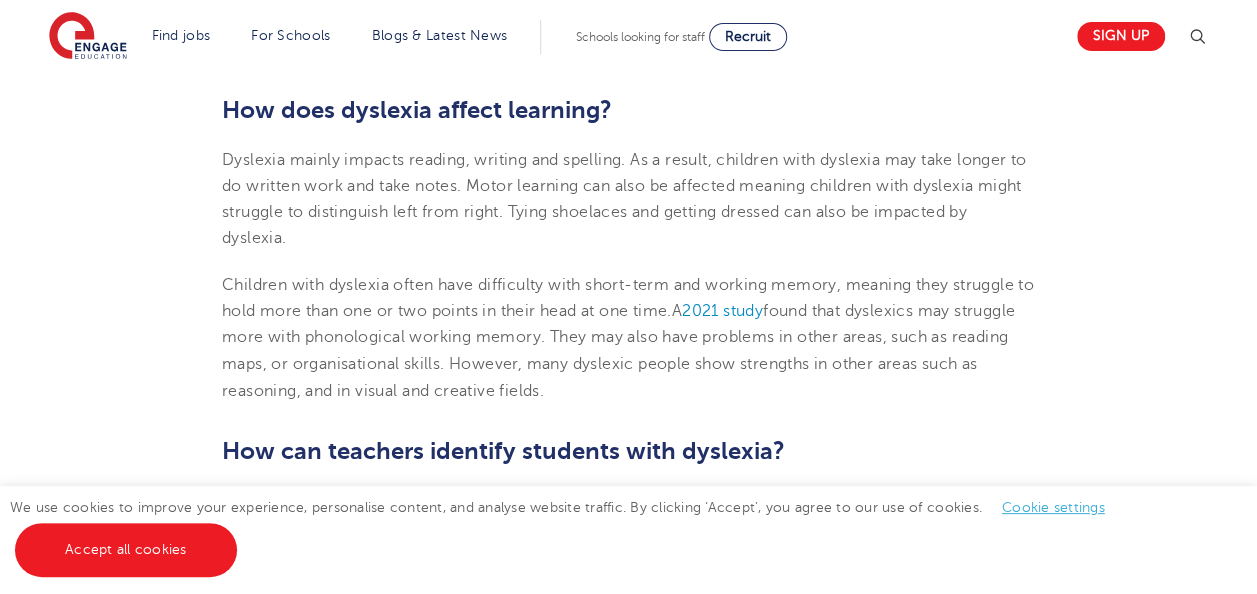 scroll, scrollTop: 1509, scrollLeft: 0, axis: vertical 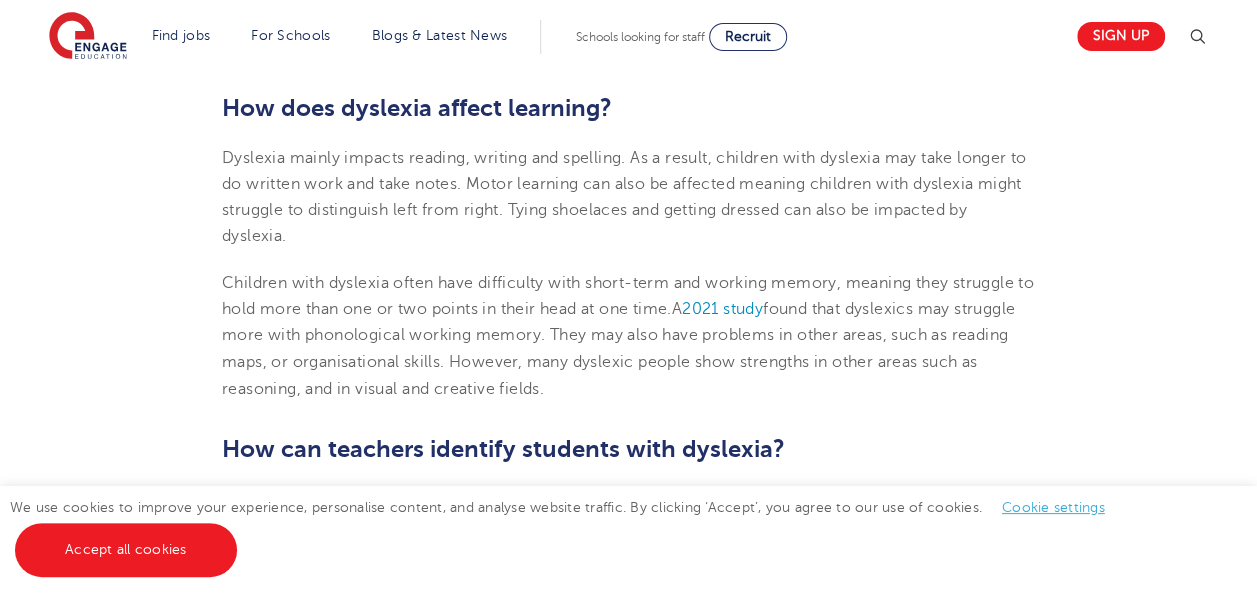 drag, startPoint x: 224, startPoint y: 104, endPoint x: 700, endPoint y: 384, distance: 552.24634 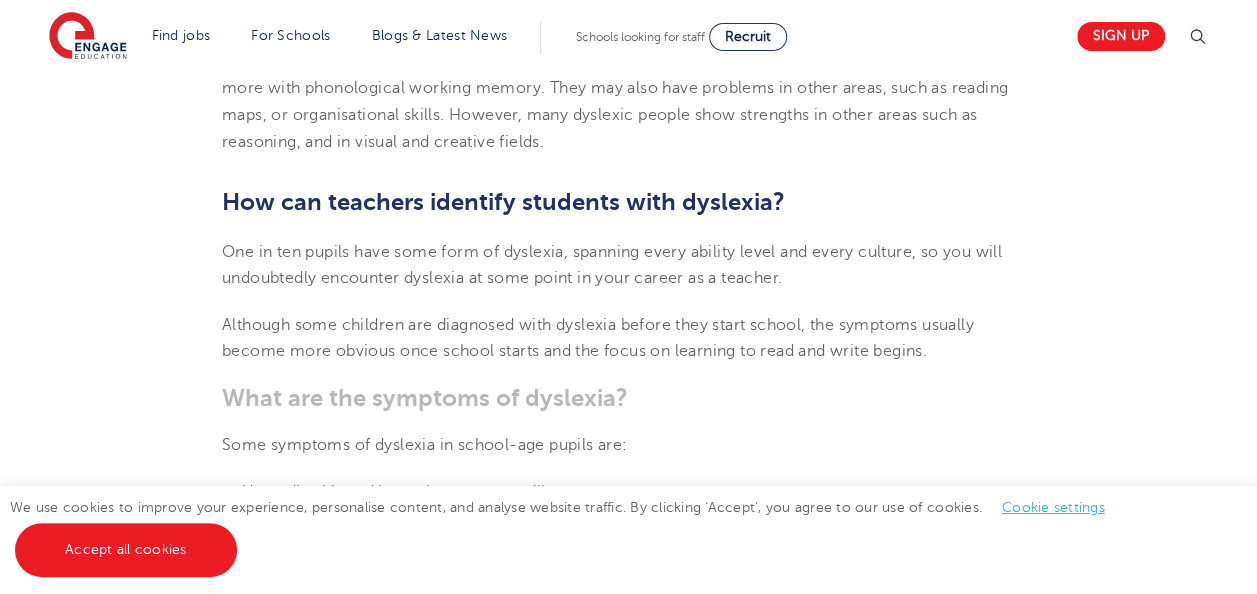 scroll, scrollTop: 1760, scrollLeft: 0, axis: vertical 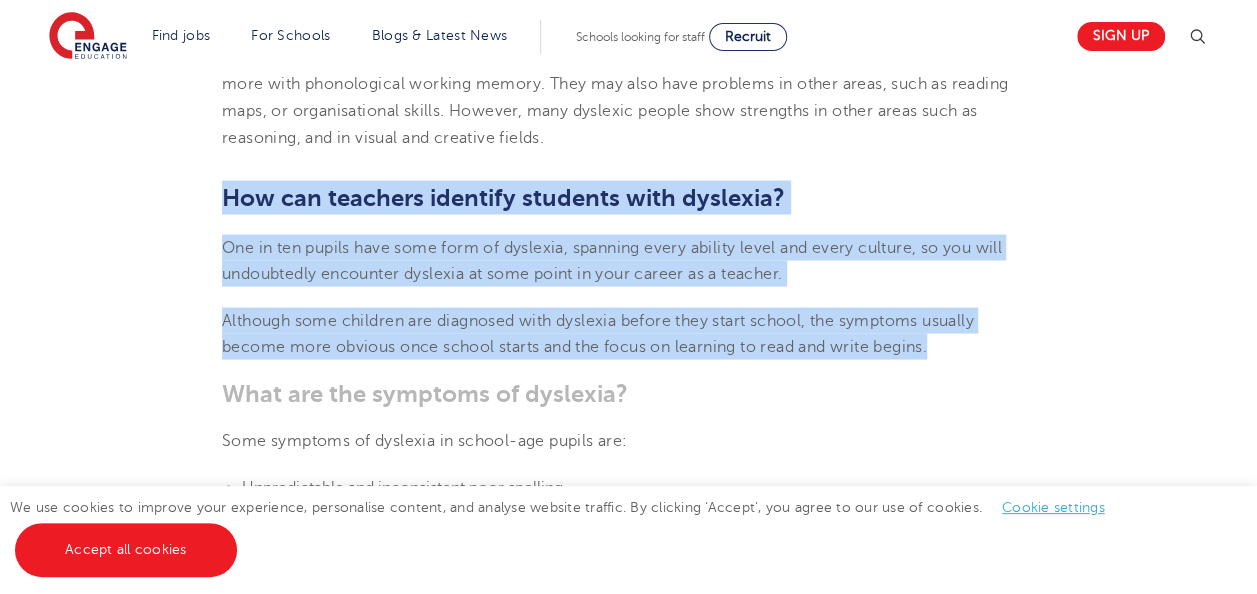 drag, startPoint x: 223, startPoint y: 194, endPoint x: 963, endPoint y: 353, distance: 756.88904 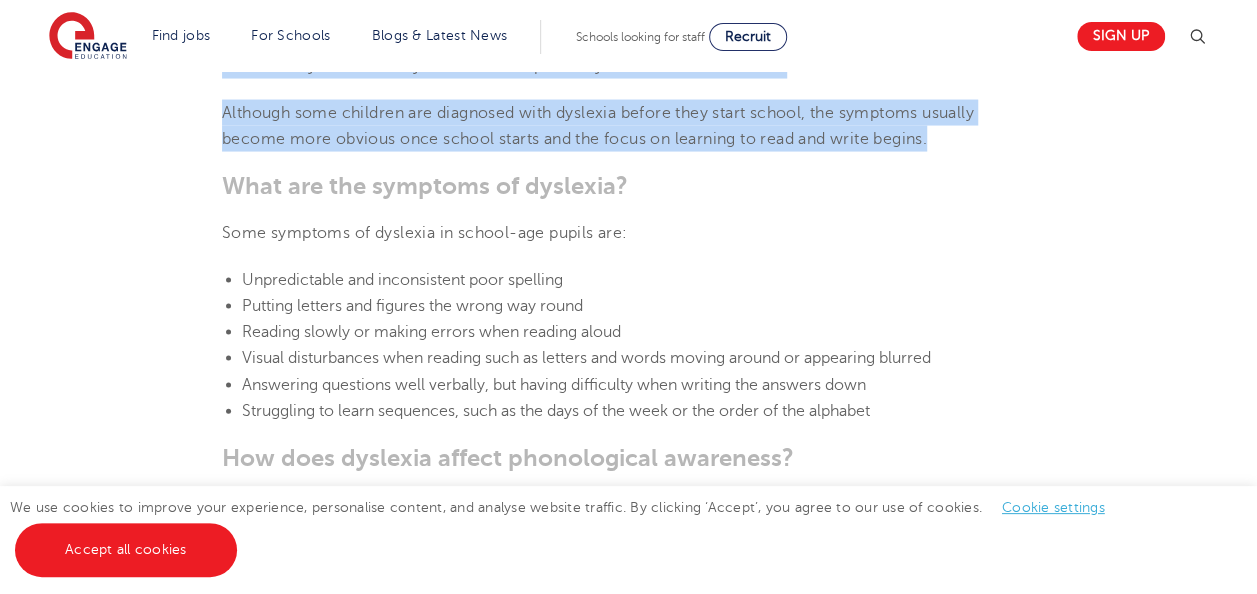 scroll, scrollTop: 1968, scrollLeft: 0, axis: vertical 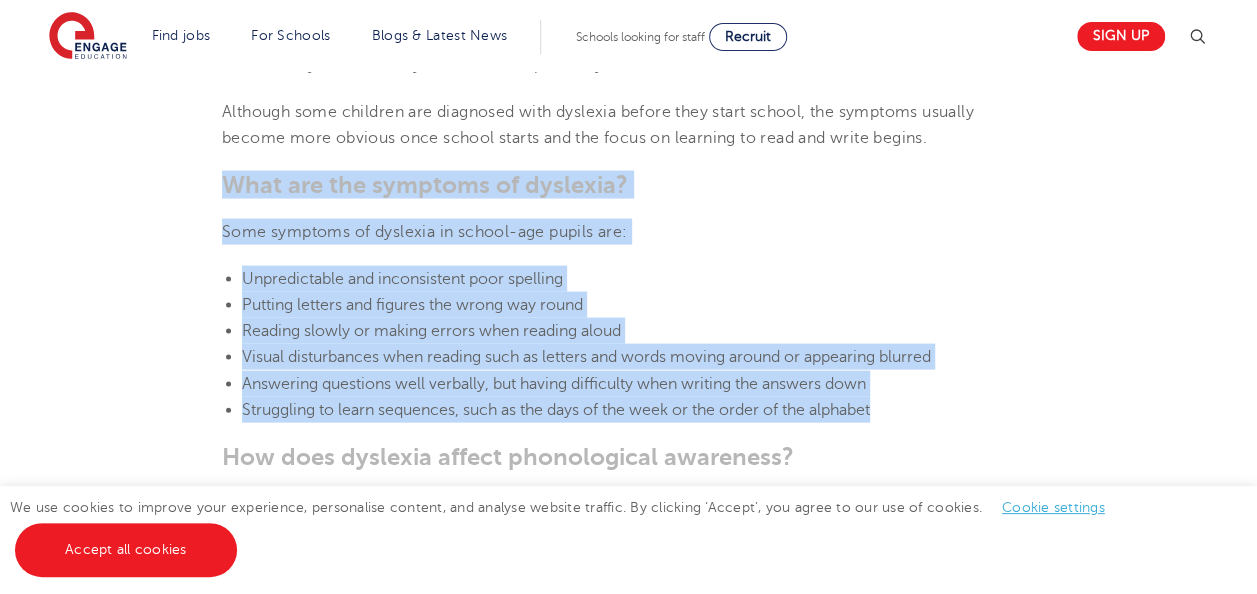drag, startPoint x: 225, startPoint y: 176, endPoint x: 916, endPoint y: 410, distance: 729.5458 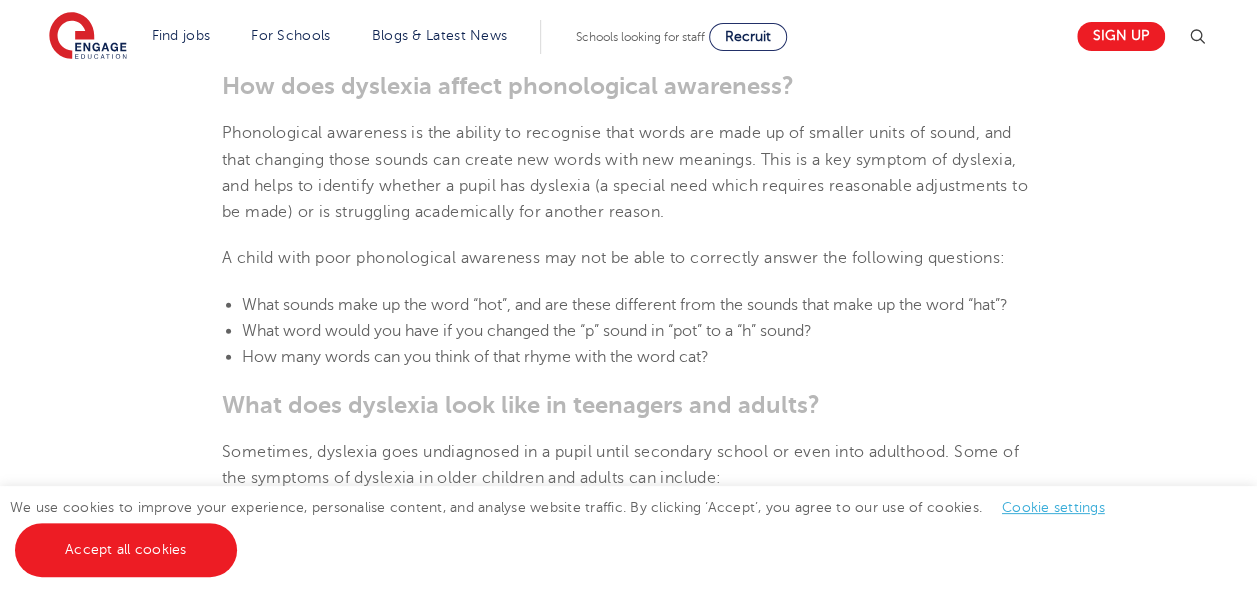 scroll, scrollTop: 2333, scrollLeft: 0, axis: vertical 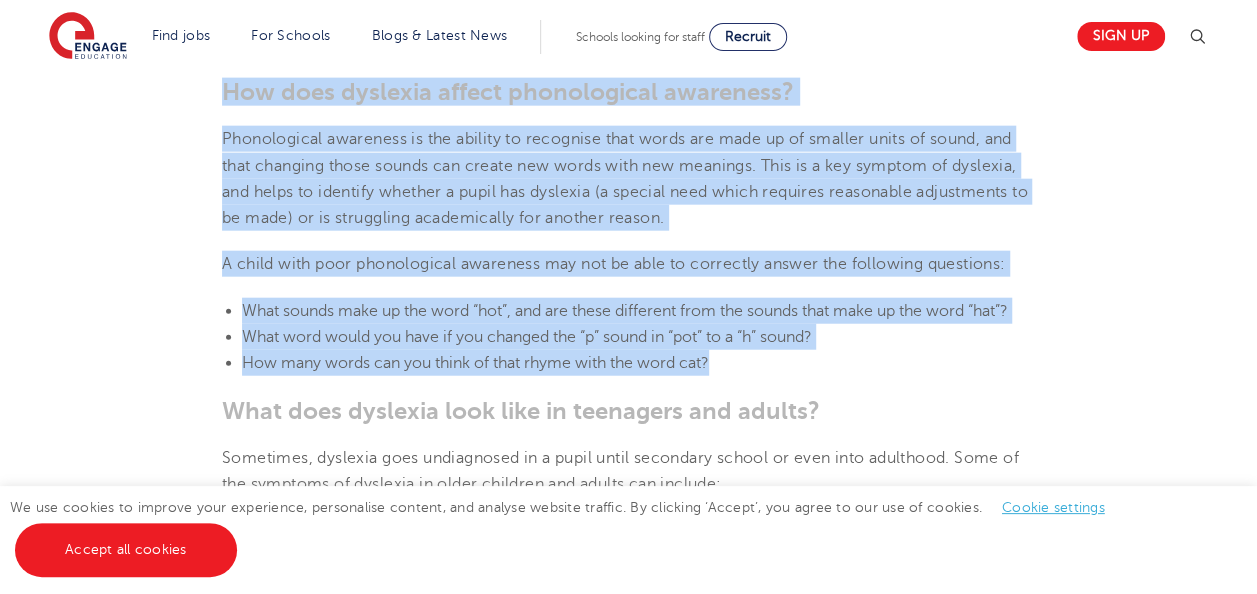 drag, startPoint x: 225, startPoint y: 86, endPoint x: 843, endPoint y: 361, distance: 676.4237 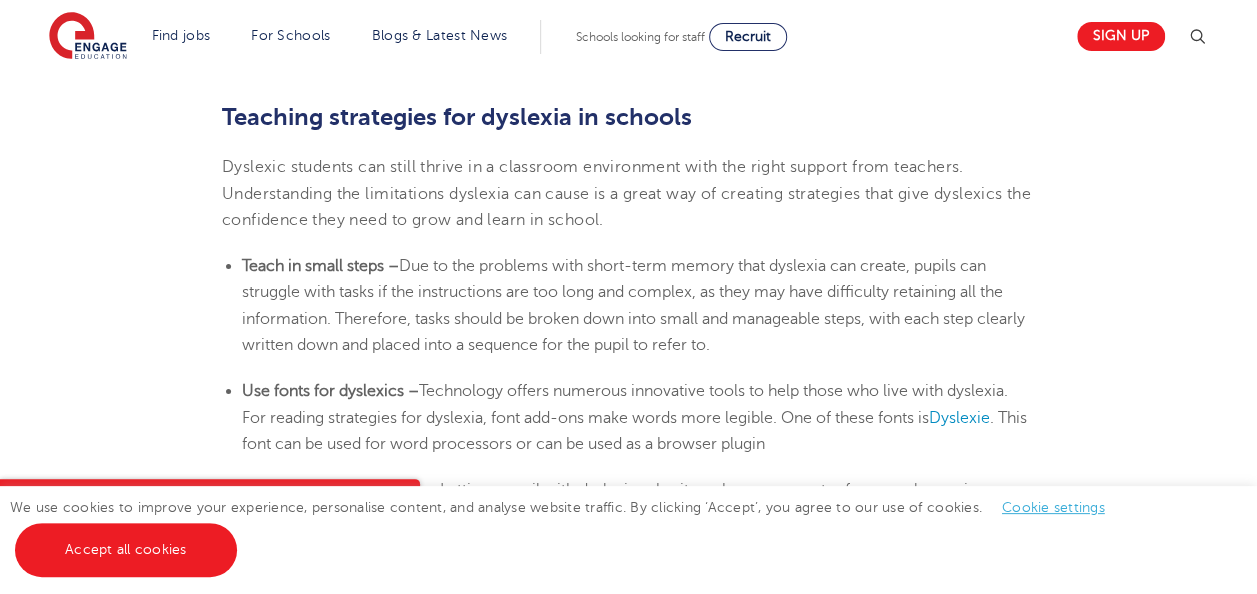 scroll, scrollTop: 3263, scrollLeft: 0, axis: vertical 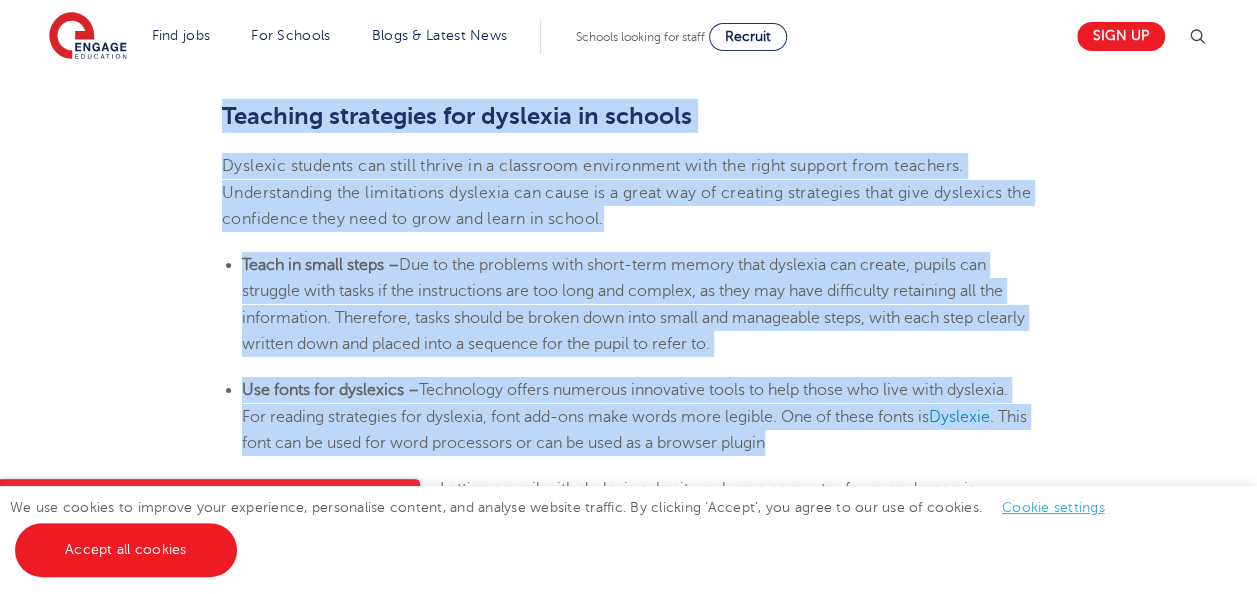 drag, startPoint x: 222, startPoint y: 108, endPoint x: 1174, endPoint y: 437, distance: 1007.2462 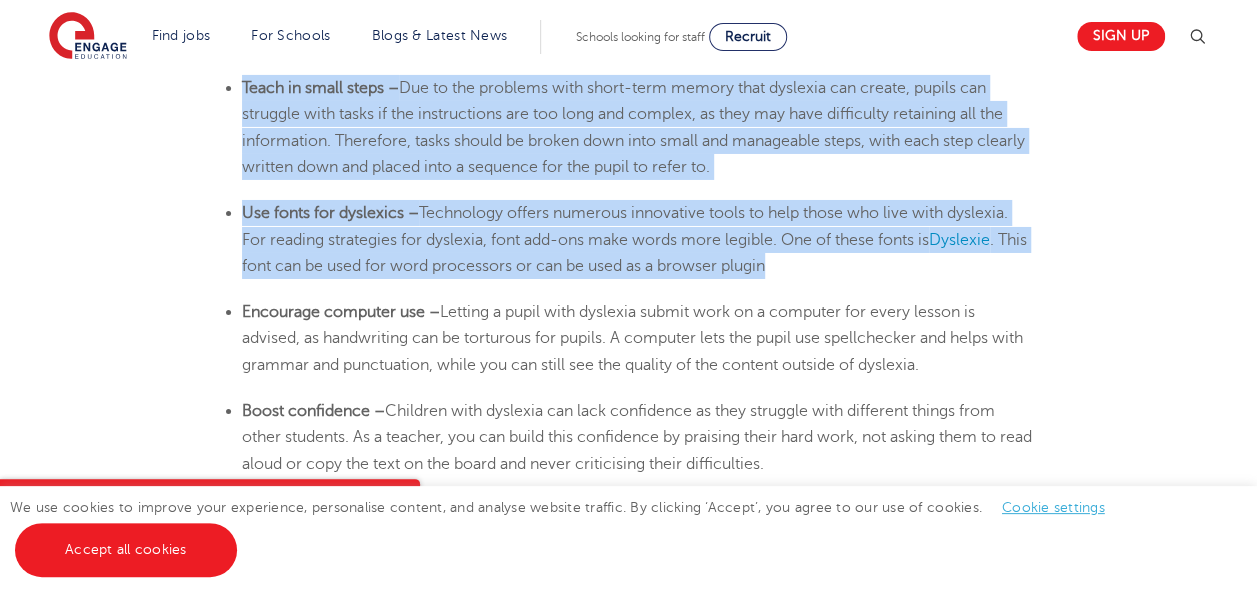 scroll, scrollTop: 3462, scrollLeft: 0, axis: vertical 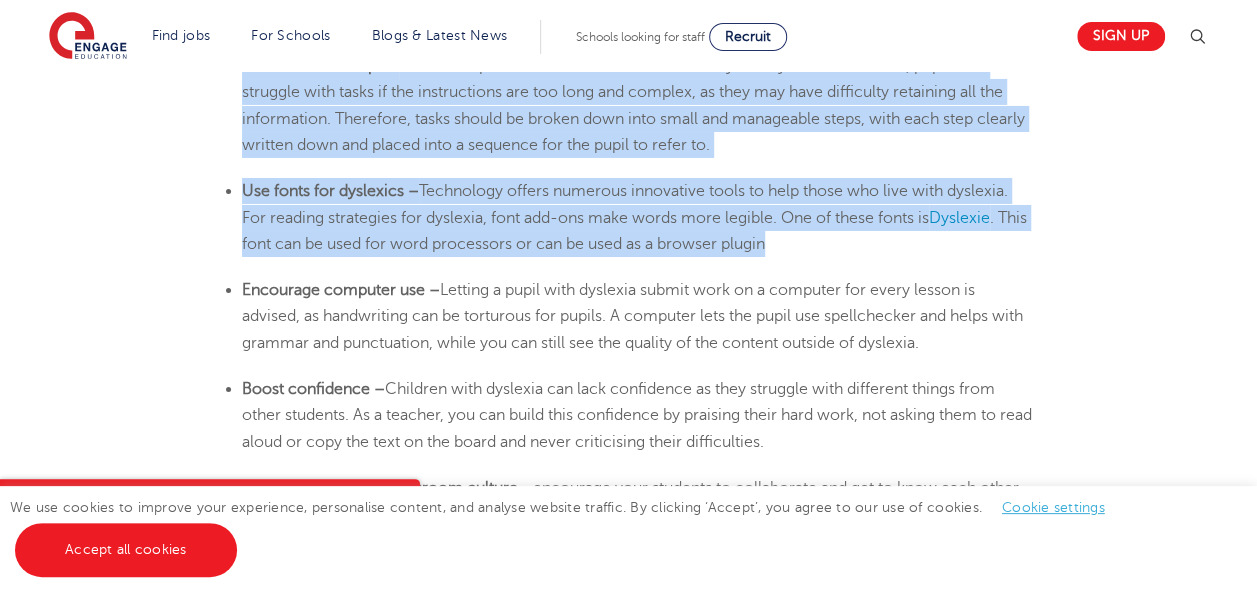 copy on "Teaching strategies for dyslexia in schools  Dyslexic students can still thrive in a classroom environment with the right support from teachers. Understanding the limitations dyslexia can cause is a great way of creating strategies that give dyslexics the confidence they need to grow and learn in school. Teach in small steps –  Due to the problems with short-term memory that dyslexia can create, pupils can struggle with tasks if the instructions are too long and complex, as they may have difficulty retaining all the information. Therefore, tasks should be broken down into small and manageable steps, with each step clearly written down and placed into a sequence for the pupil to refer to. Use fonts for dyslexics –  Technology offers numerous innovative tools to help those who live with dyslexia. For reading strategies for dyslexia, font add-ons make words more legible. One of these fonts is  Dyslexie . This font can be used for word processors or can be used as a browser plugin" 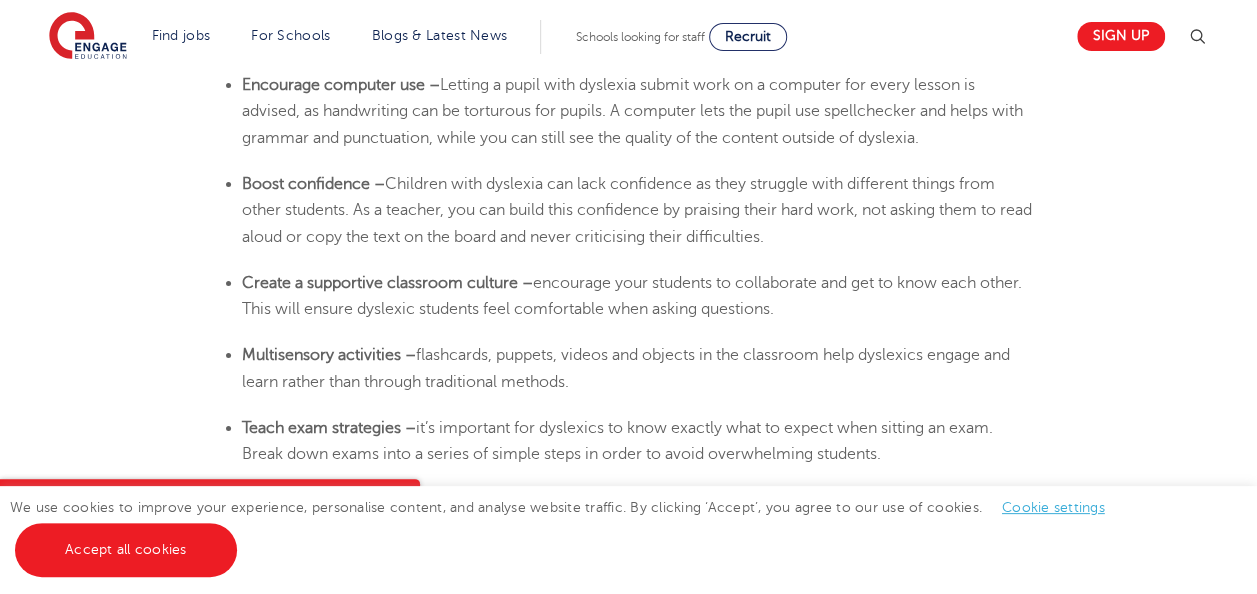 scroll, scrollTop: 3662, scrollLeft: 0, axis: vertical 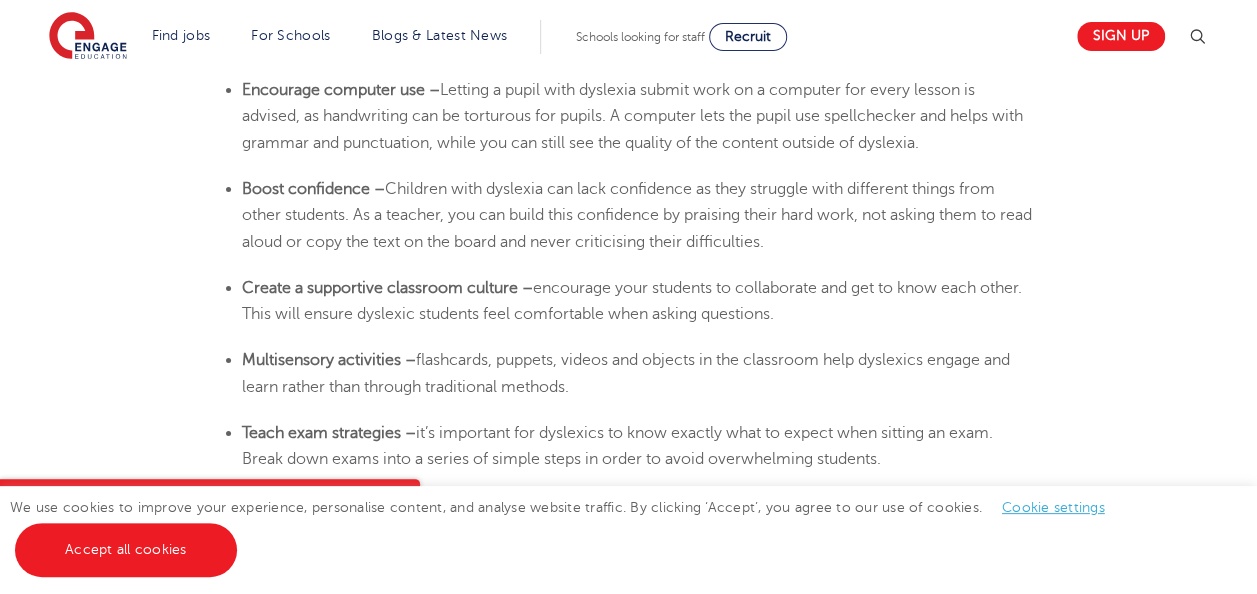 drag, startPoint x: 244, startPoint y: 88, endPoint x: 922, endPoint y: 452, distance: 769.53235 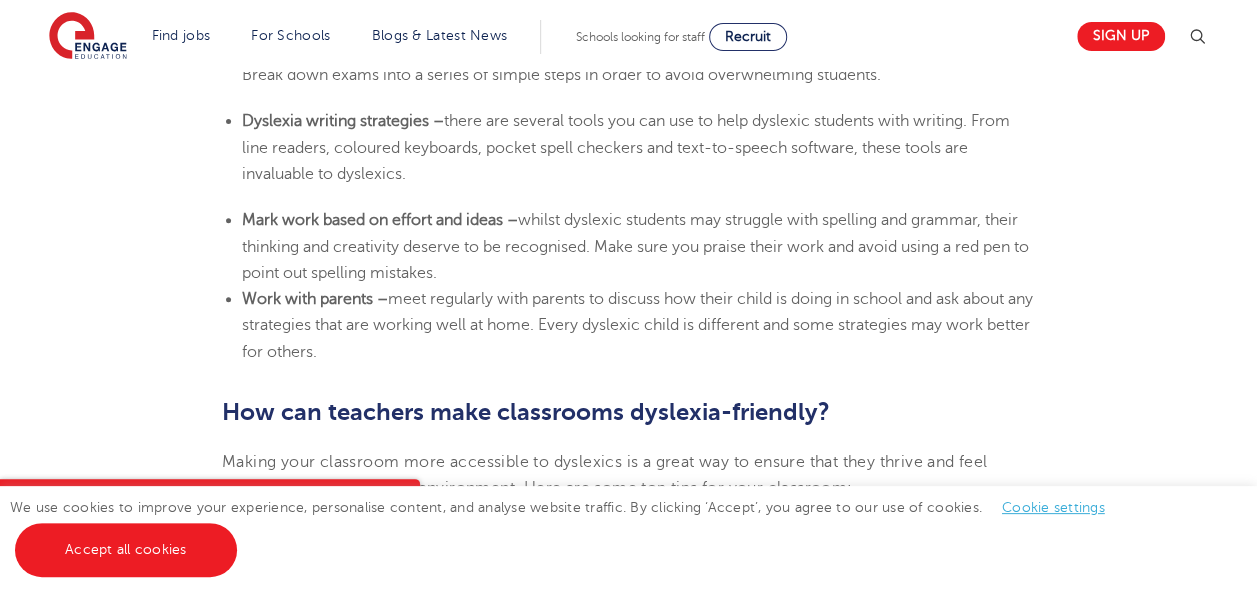 scroll, scrollTop: 4047, scrollLeft: 0, axis: vertical 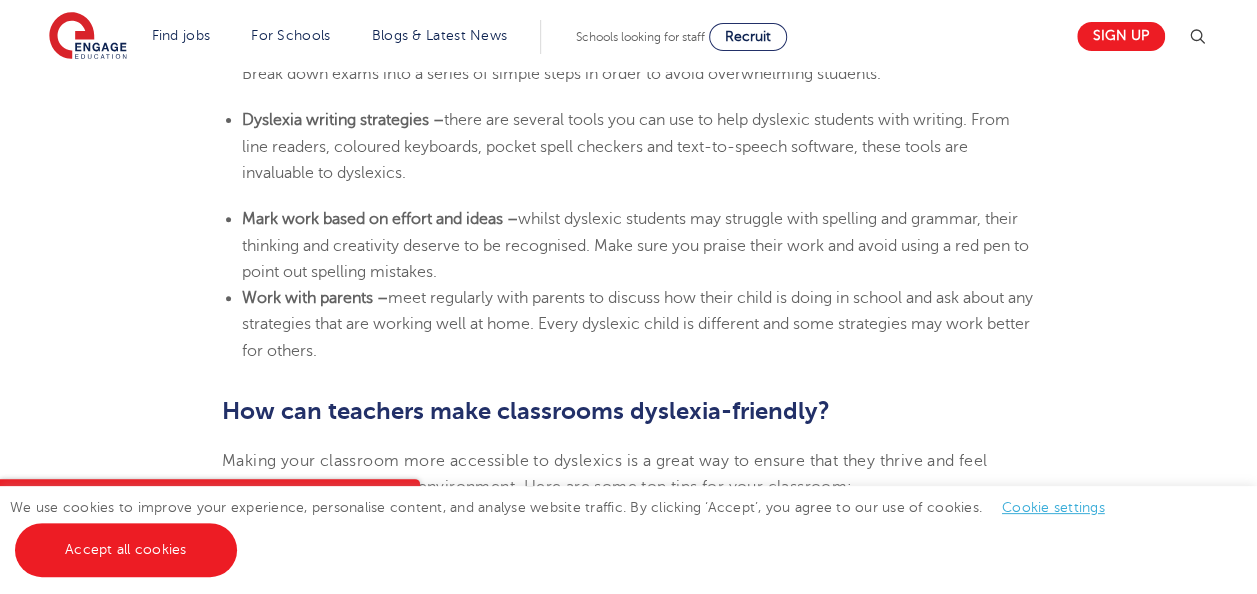 drag, startPoint x: 242, startPoint y: 117, endPoint x: 866, endPoint y: 347, distance: 665.0383 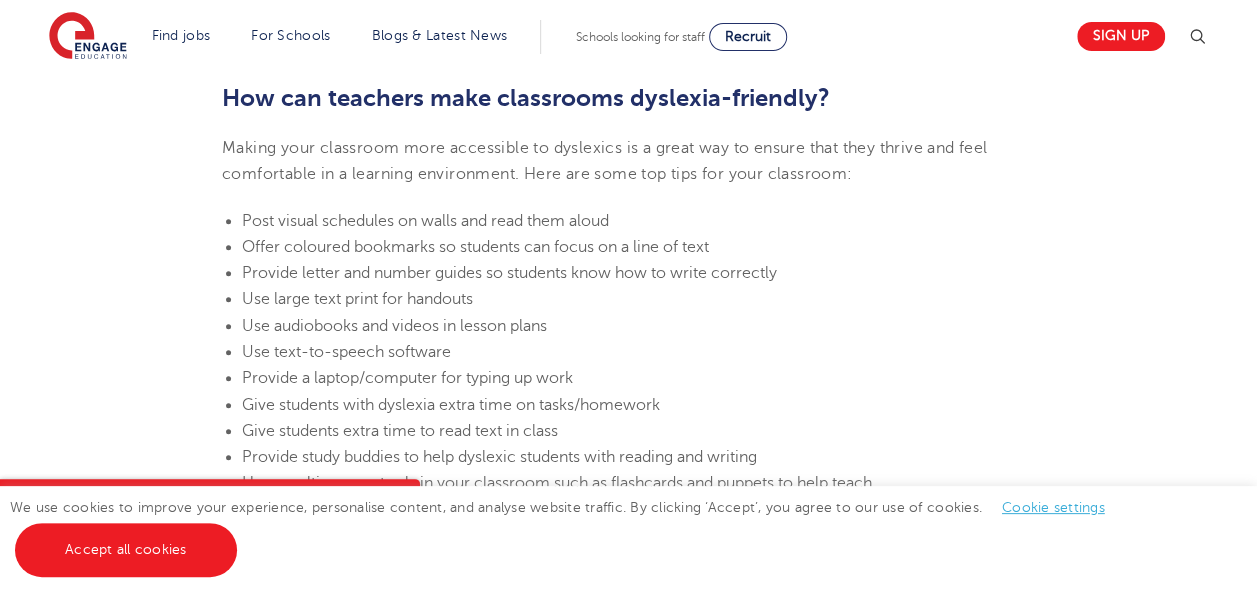 scroll, scrollTop: 4361, scrollLeft: 0, axis: vertical 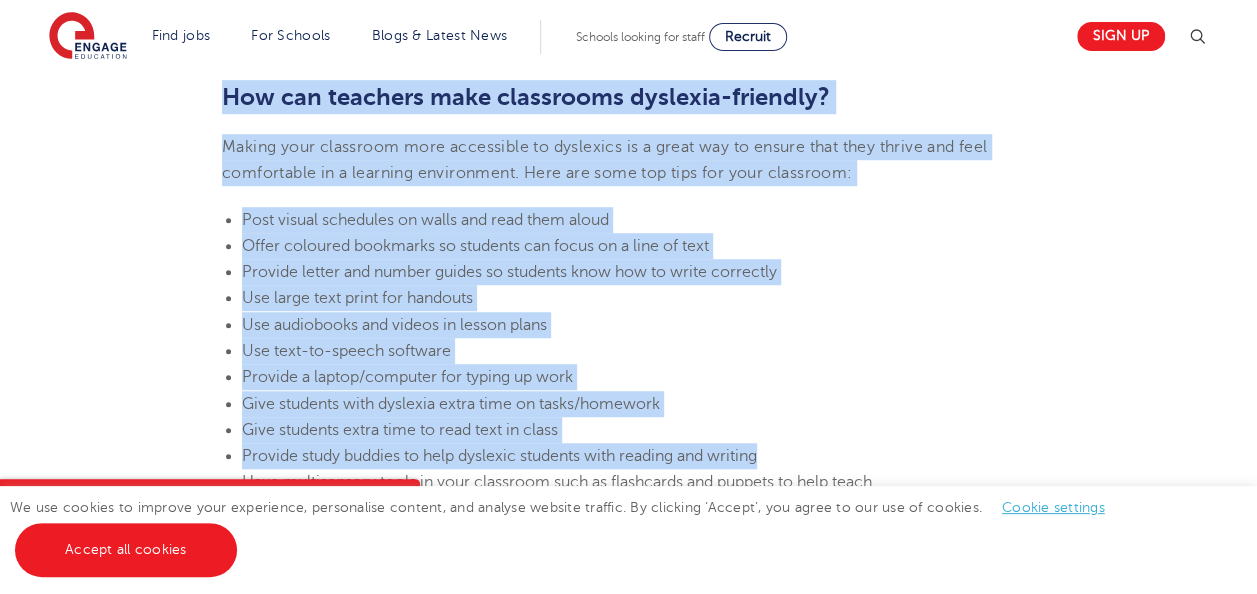 drag, startPoint x: 224, startPoint y: 91, endPoint x: 911, endPoint y: 454, distance: 777.0058 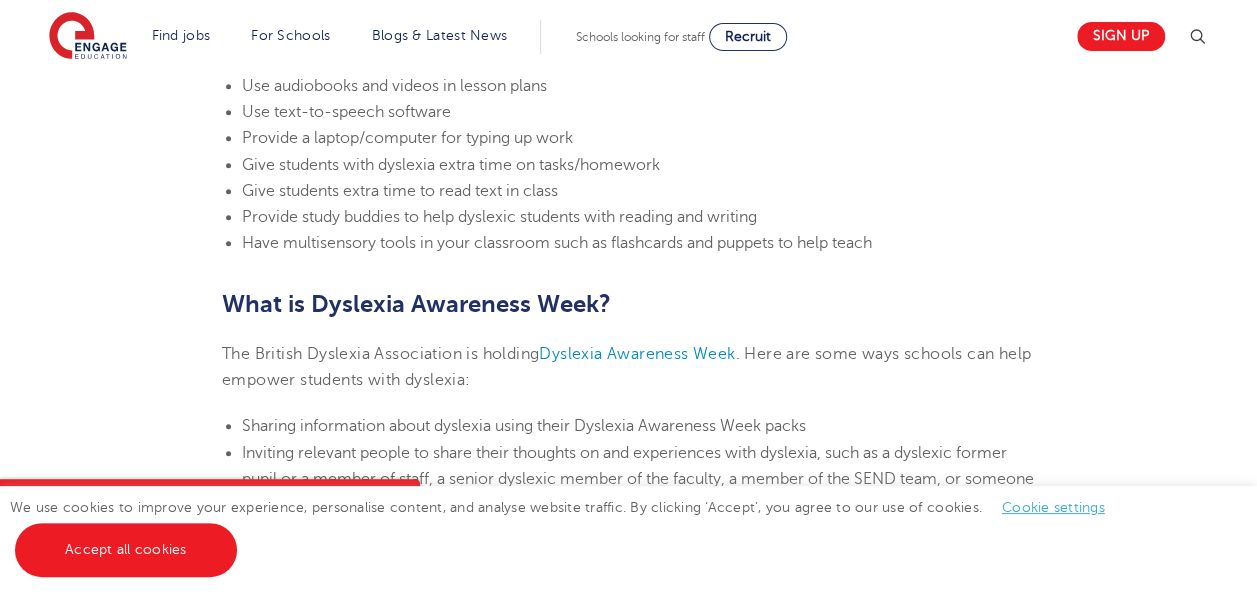 scroll, scrollTop: 4601, scrollLeft: 0, axis: vertical 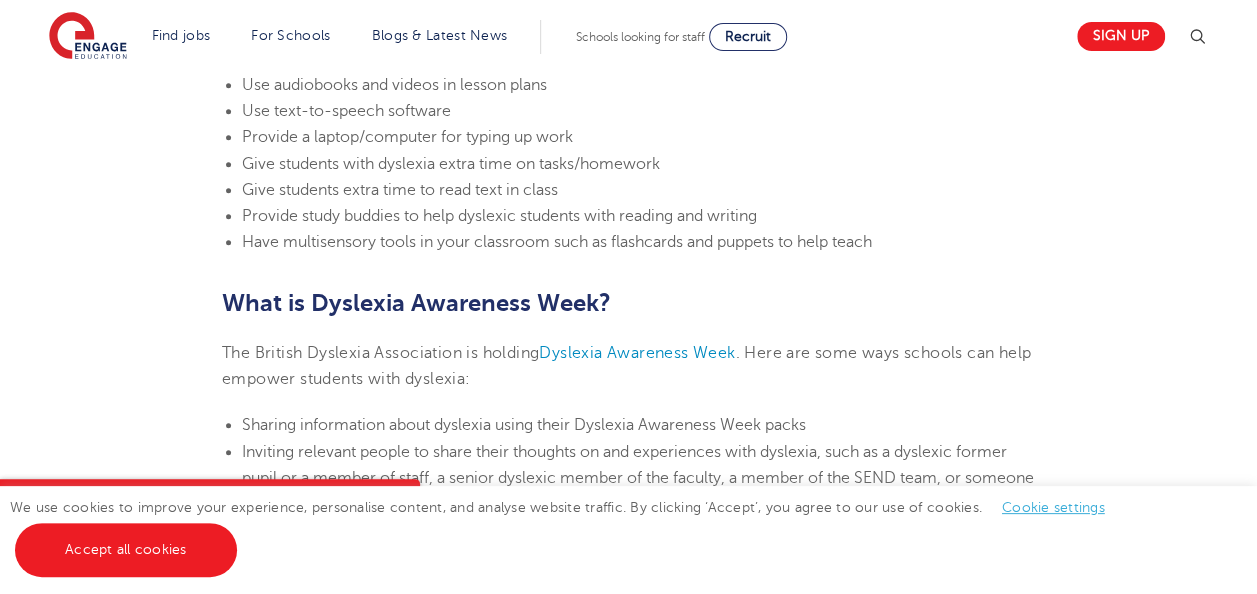 click on "Post visual schedules on walls and read them aloud Offer coloured bookmarks so students can focus on a line of text Provide letter and number guides so students know how to write correctly Use large text print for handouts Use audiobooks and videos in lesson plans Use text-to-speech software Provide a laptop/computer for typing up work Give students with dyslexia extra time on tasks/homework Give students extra time to read text in class Provide study buddies to help dyslexic students with reading and writing Have multisensory tools in your classroom such as flashcards and puppets to help teach" at bounding box center [628, 111] 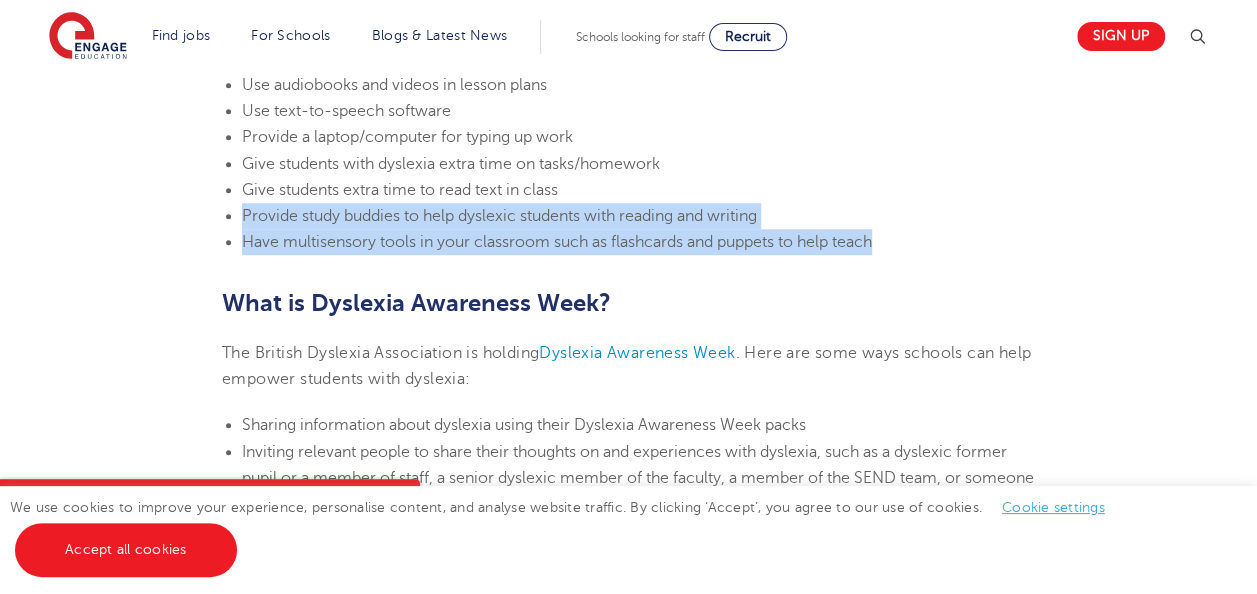 drag, startPoint x: 225, startPoint y: 214, endPoint x: 901, endPoint y: 250, distance: 676.9579 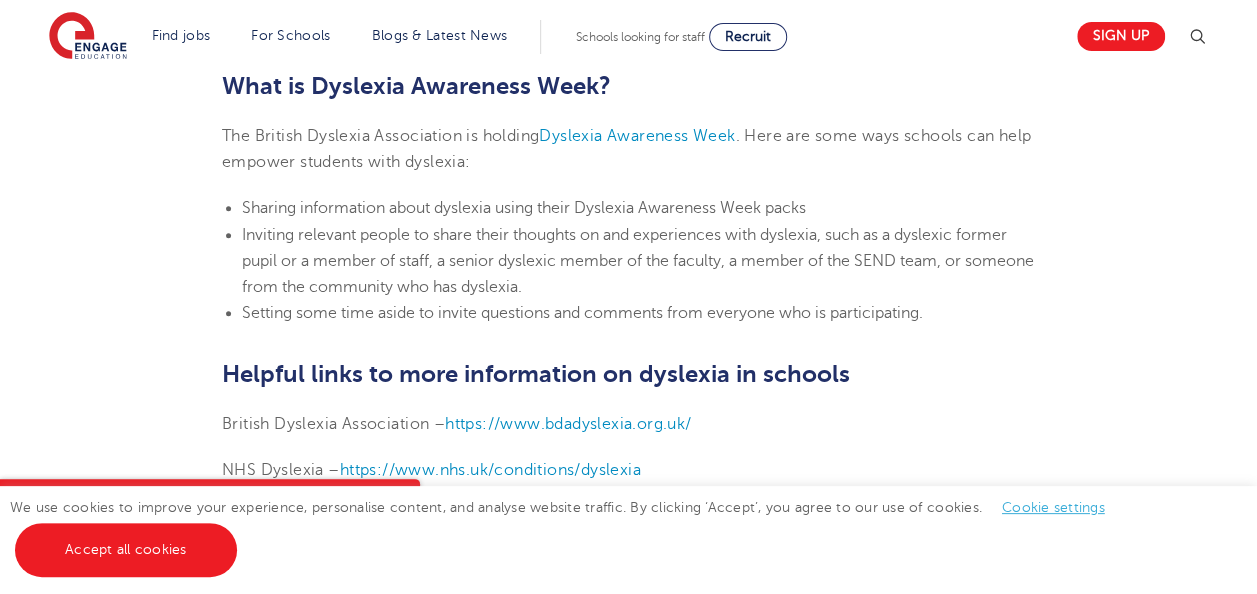 scroll, scrollTop: 4812, scrollLeft: 0, axis: vertical 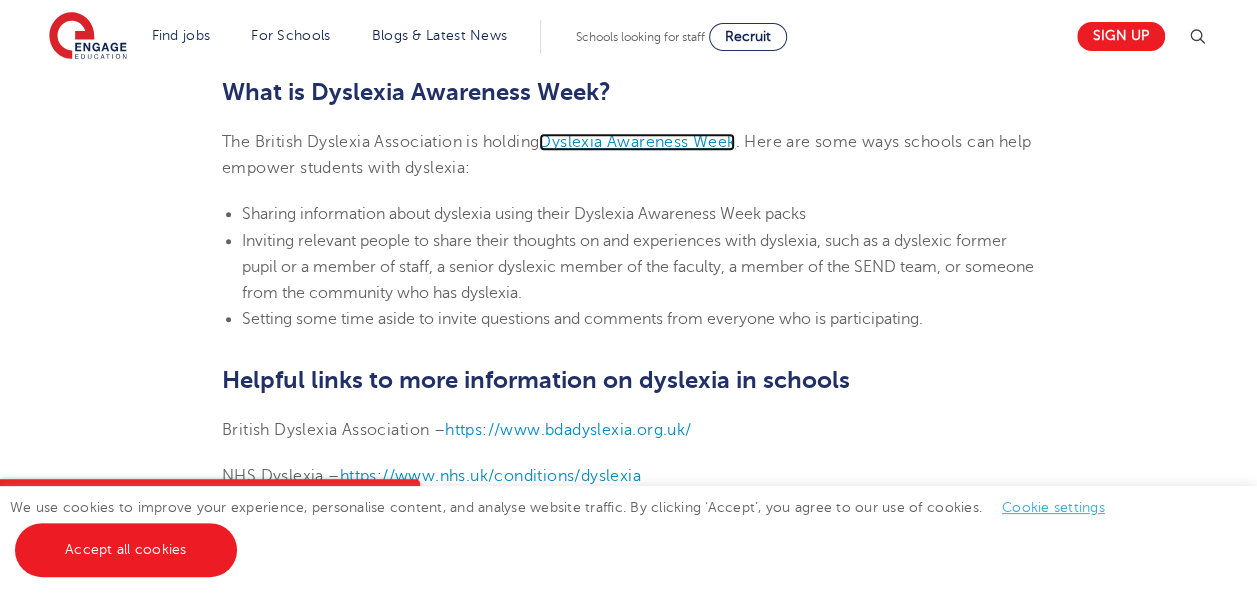 click on "Dyslexia Awareness Week" at bounding box center (637, 142) 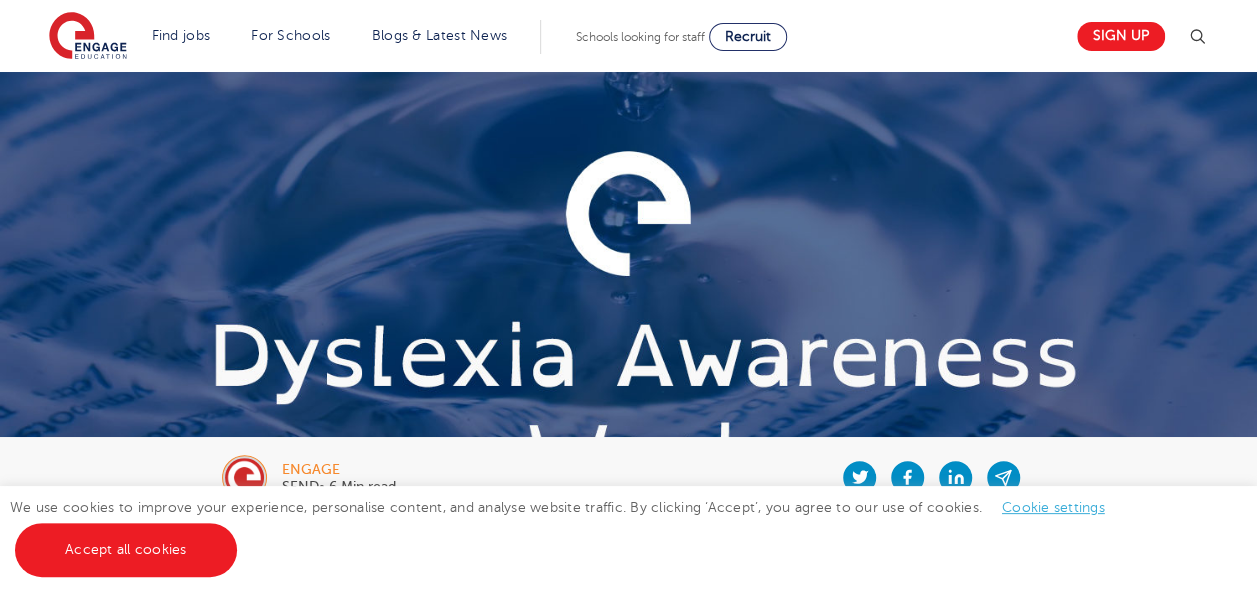 scroll, scrollTop: 31, scrollLeft: 0, axis: vertical 